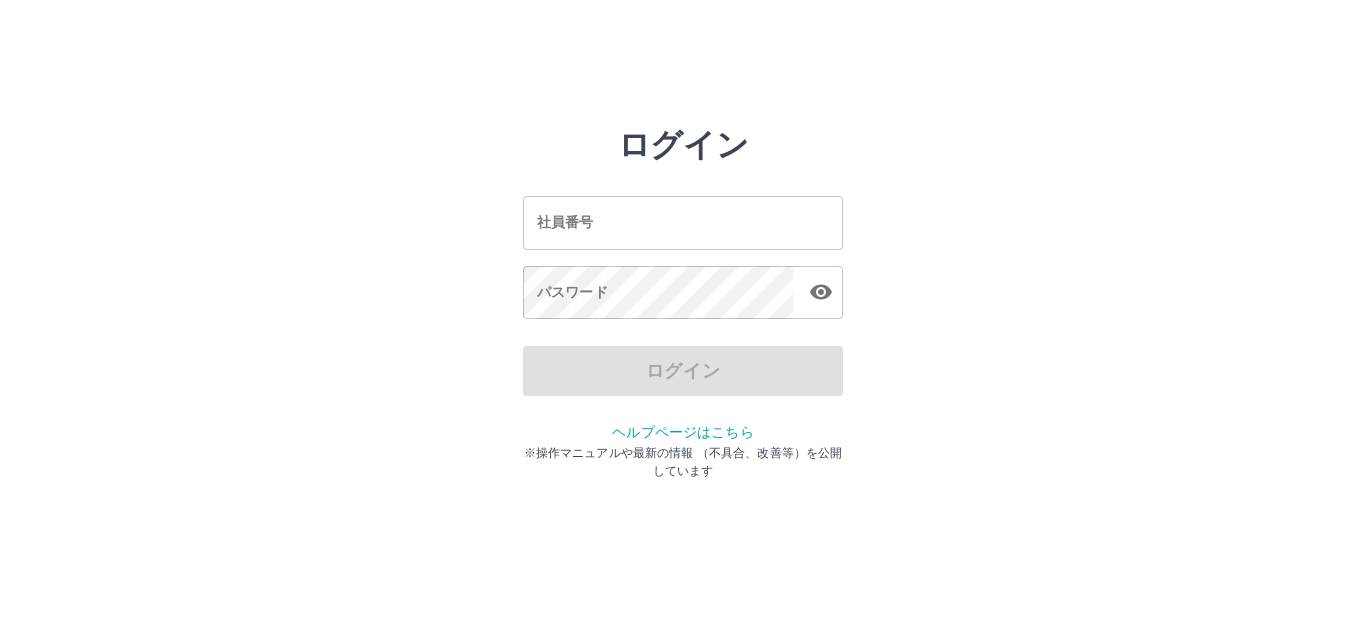 scroll, scrollTop: 0, scrollLeft: 0, axis: both 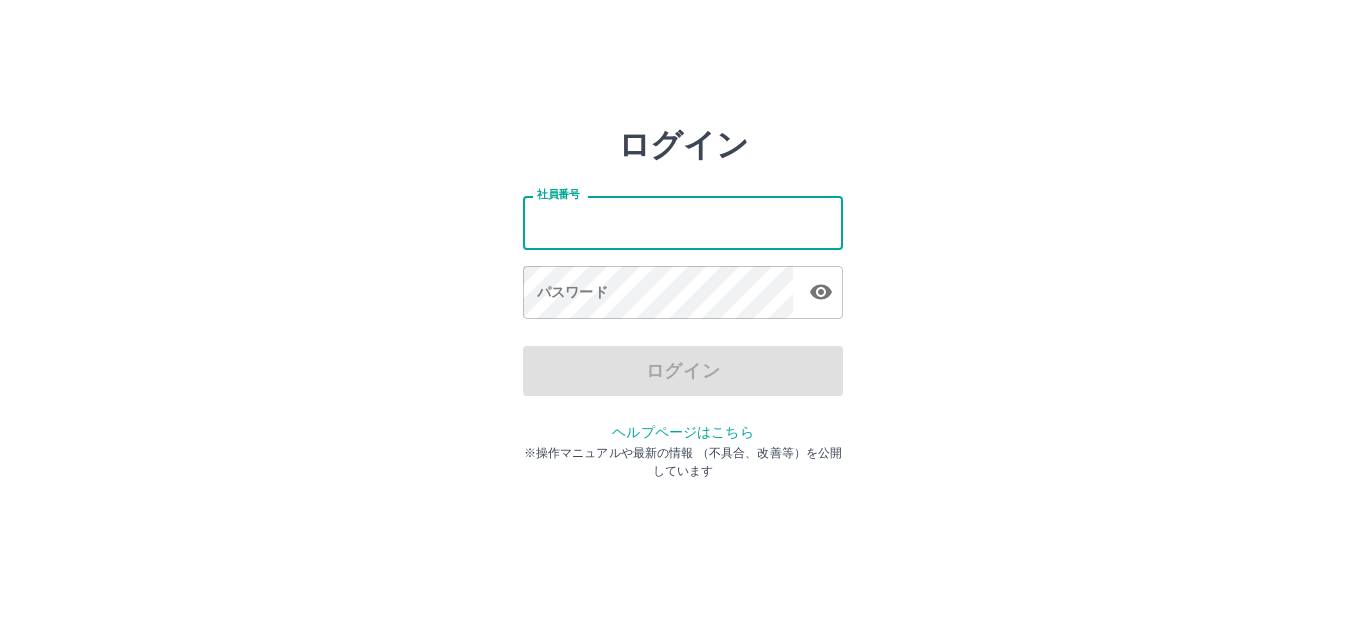 type on "*******" 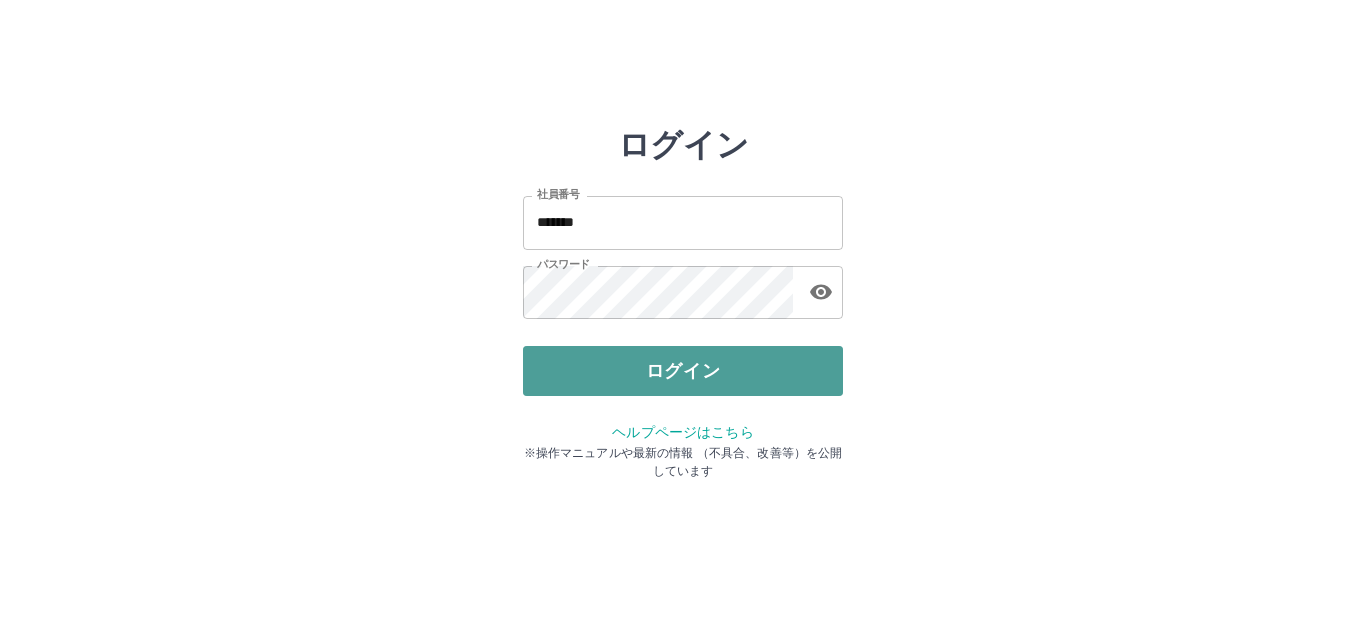 click on "ログイン" at bounding box center (683, 371) 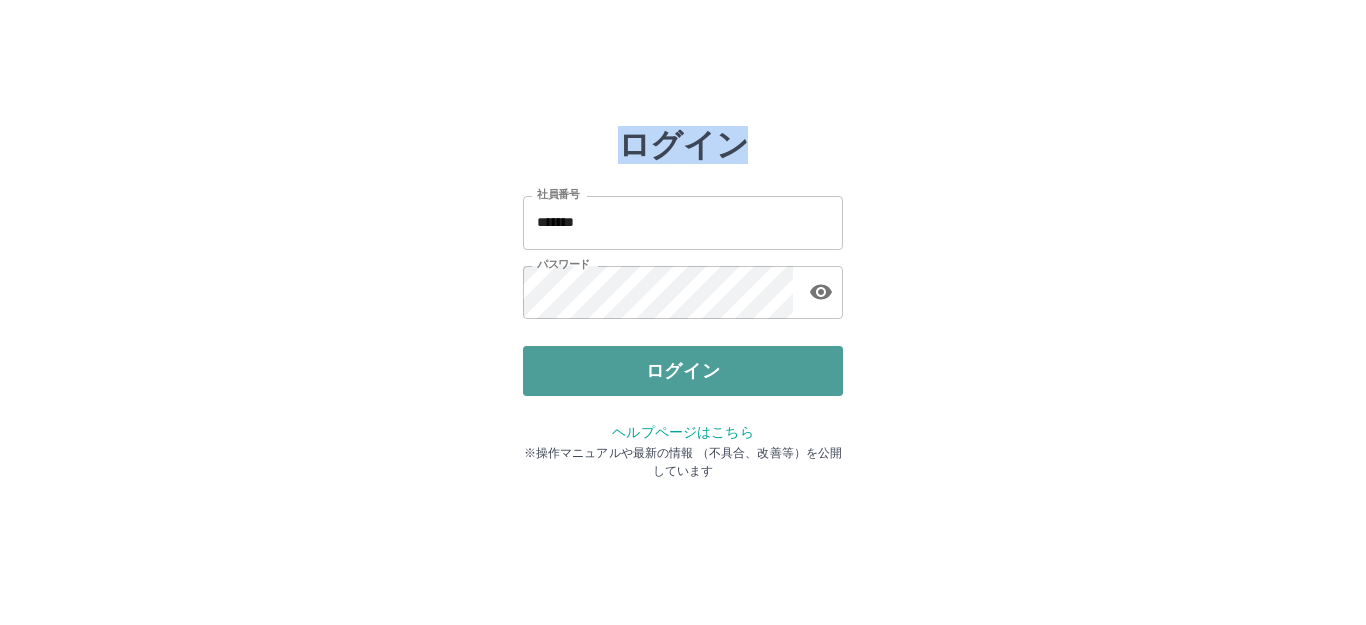 click at bounding box center [683, 312] 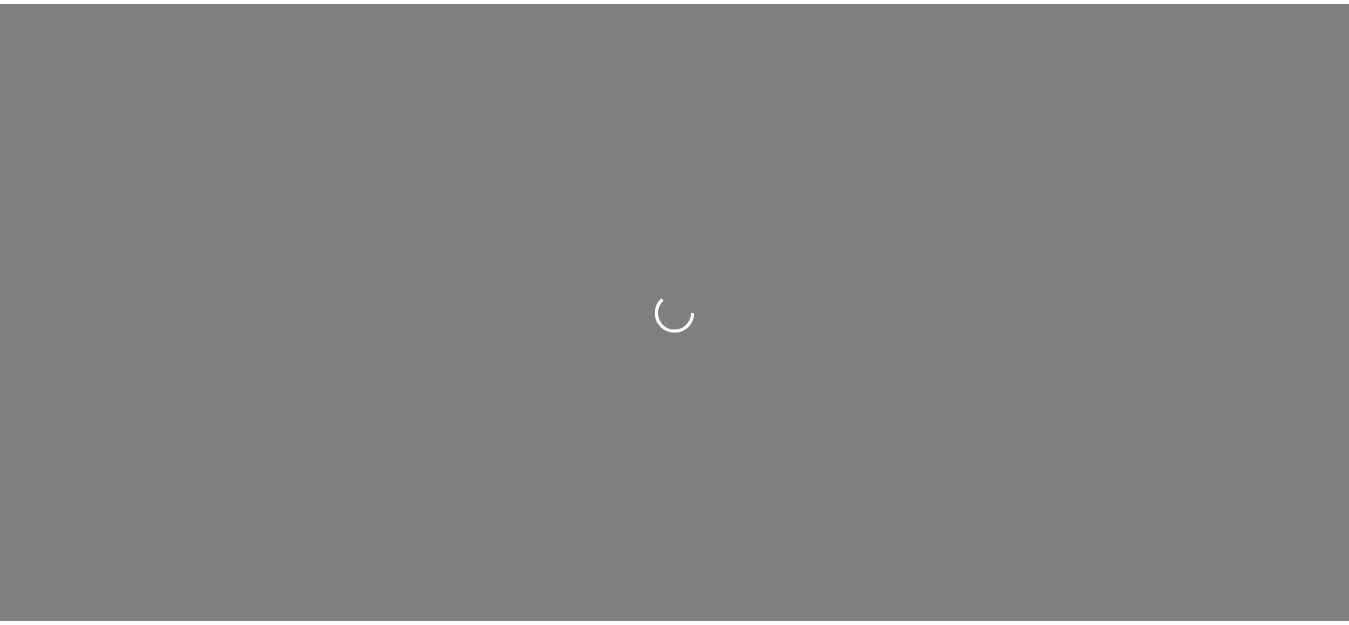 scroll, scrollTop: 0, scrollLeft: 0, axis: both 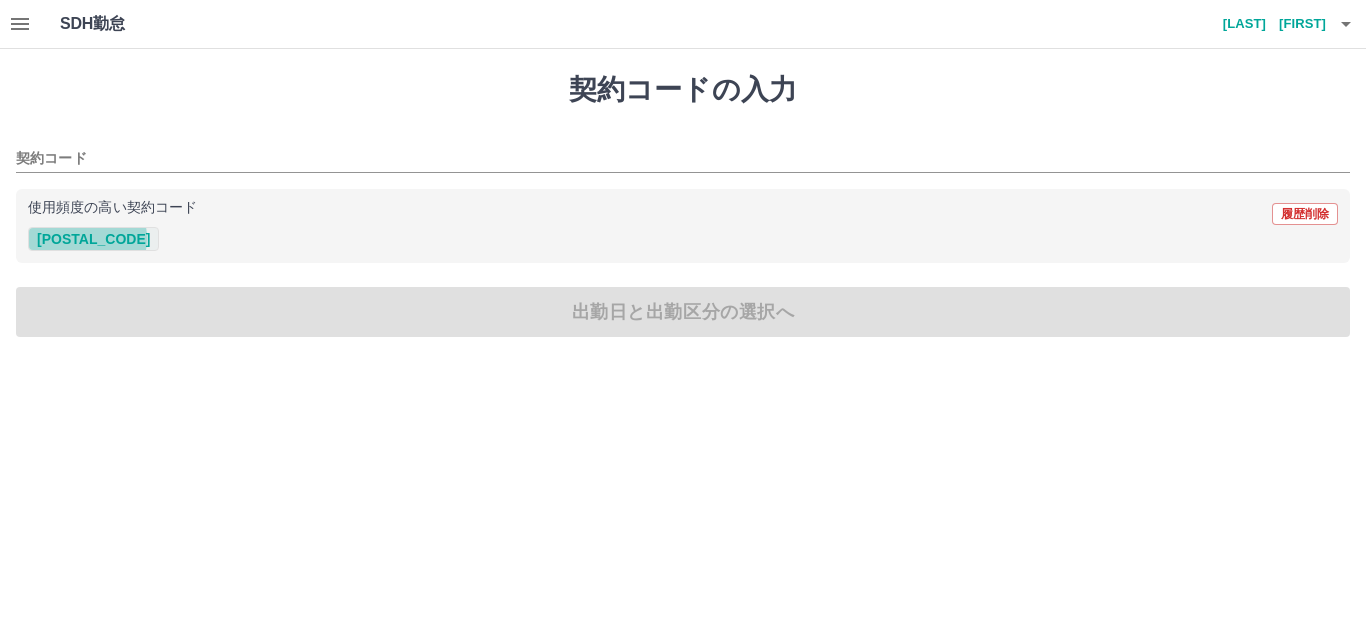 click on "[POSTAL_CODE]" at bounding box center [93, 239] 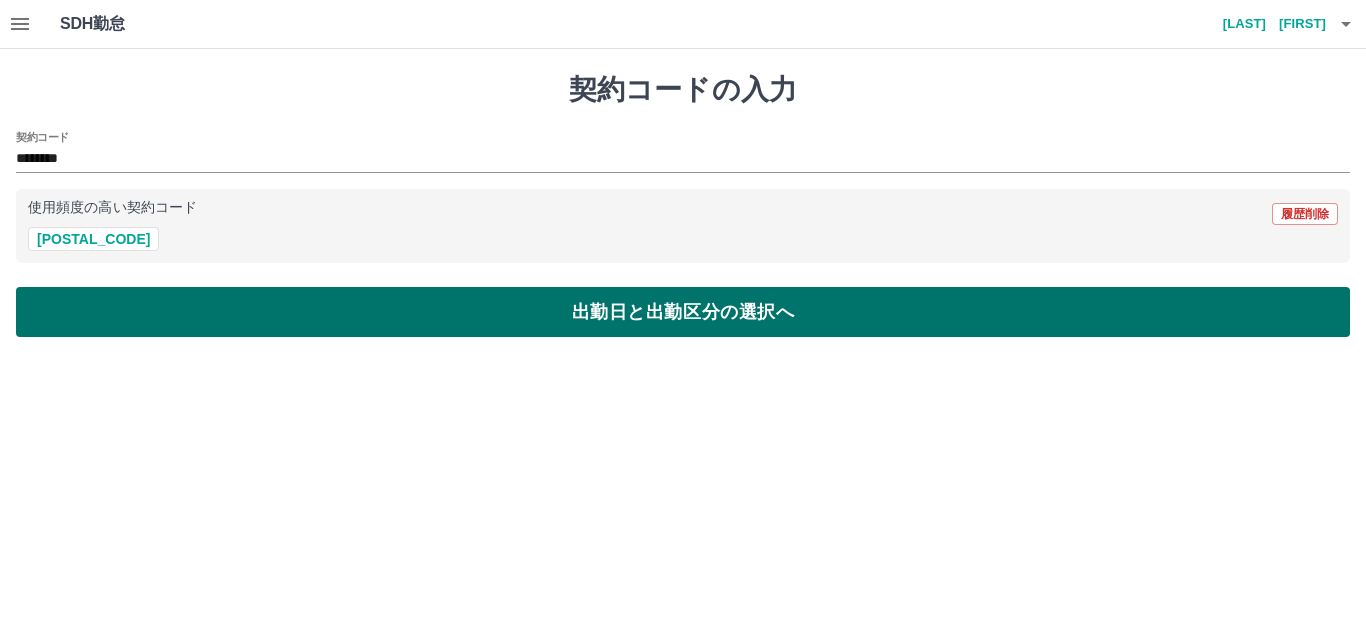 click on "出勤日と出勤区分の選択へ" at bounding box center [683, 312] 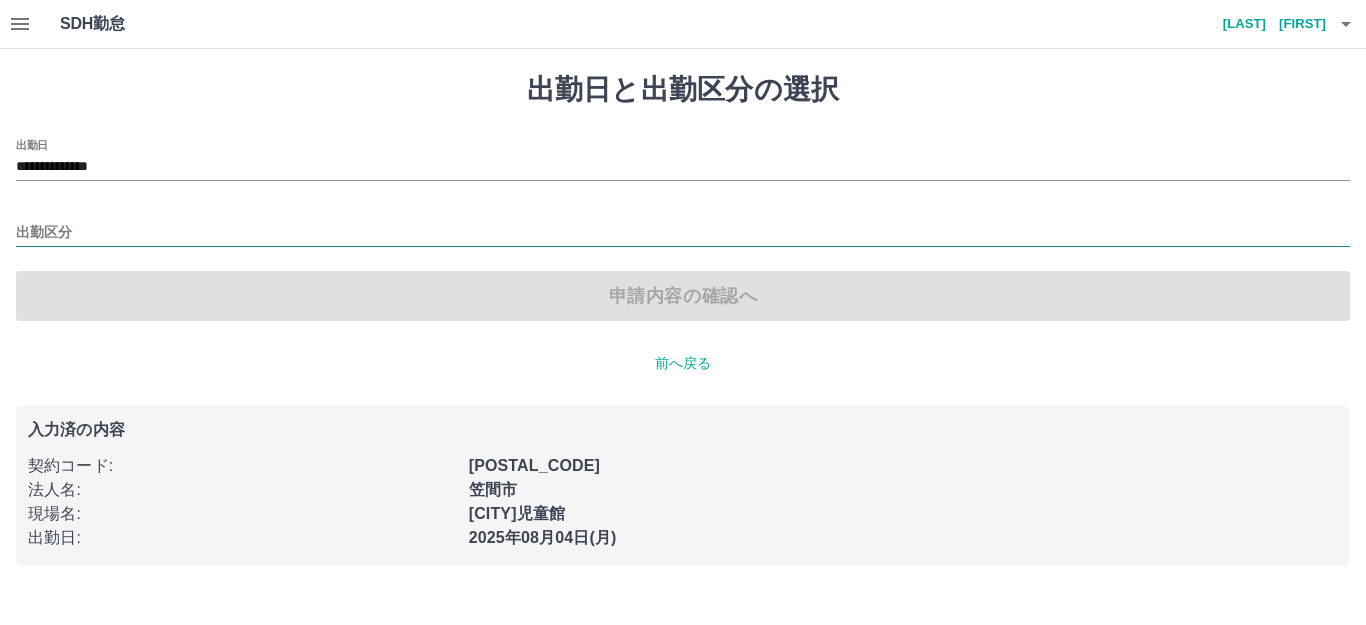 click on "出勤区分" at bounding box center (683, 233) 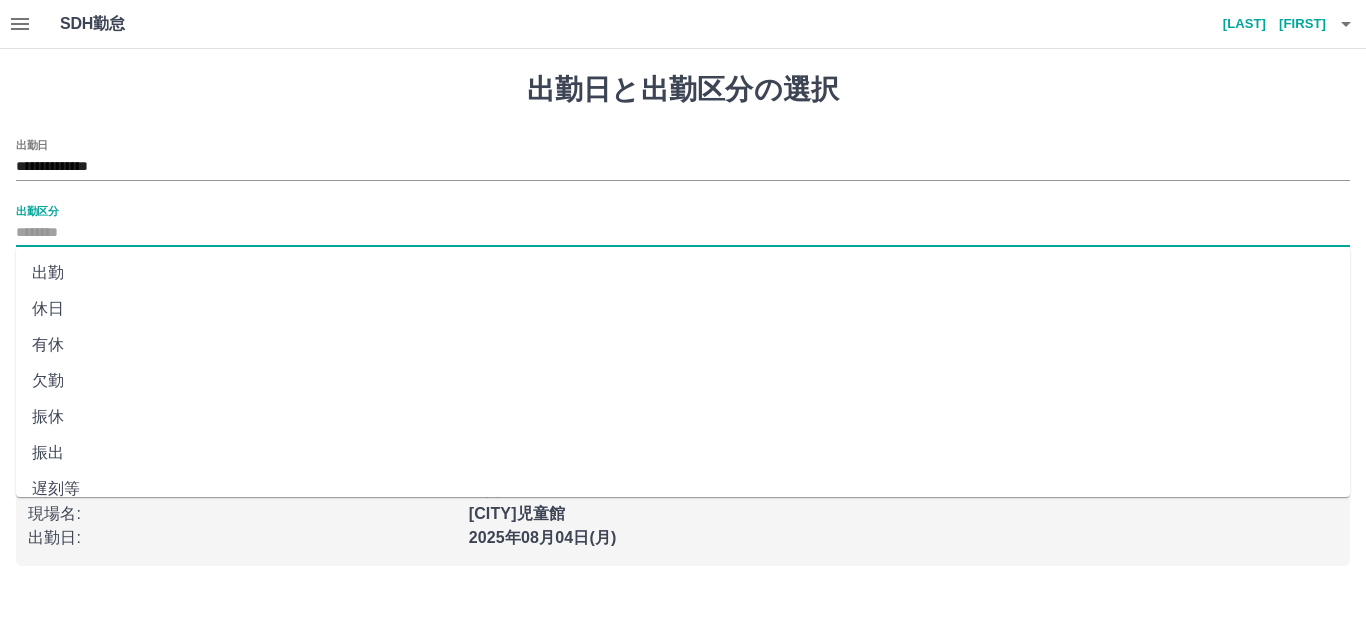 click on "出勤" at bounding box center (683, 273) 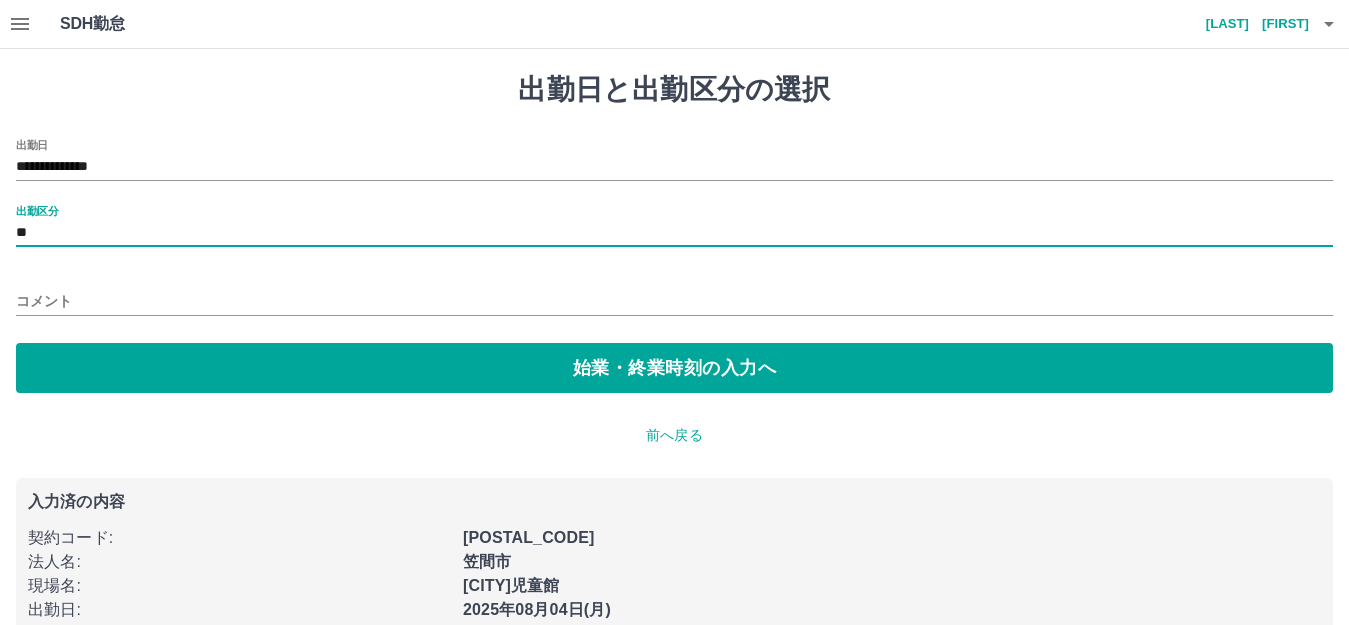 click on "コメント" at bounding box center [674, 301] 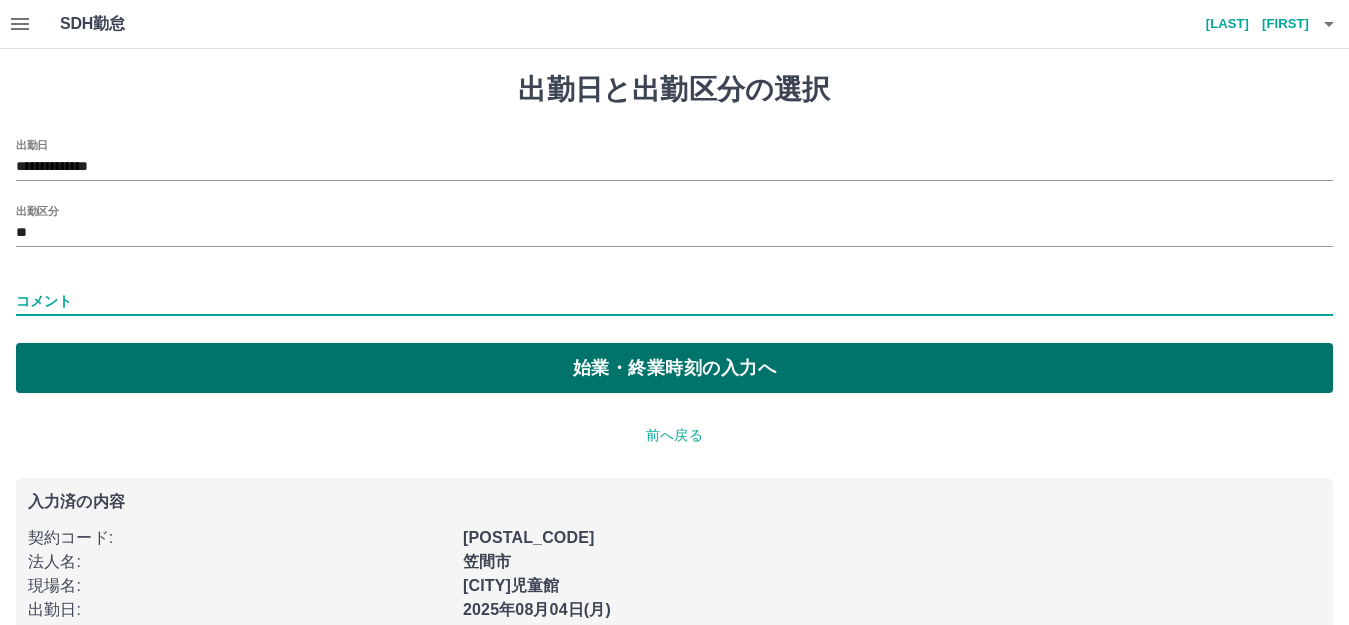type on "********" 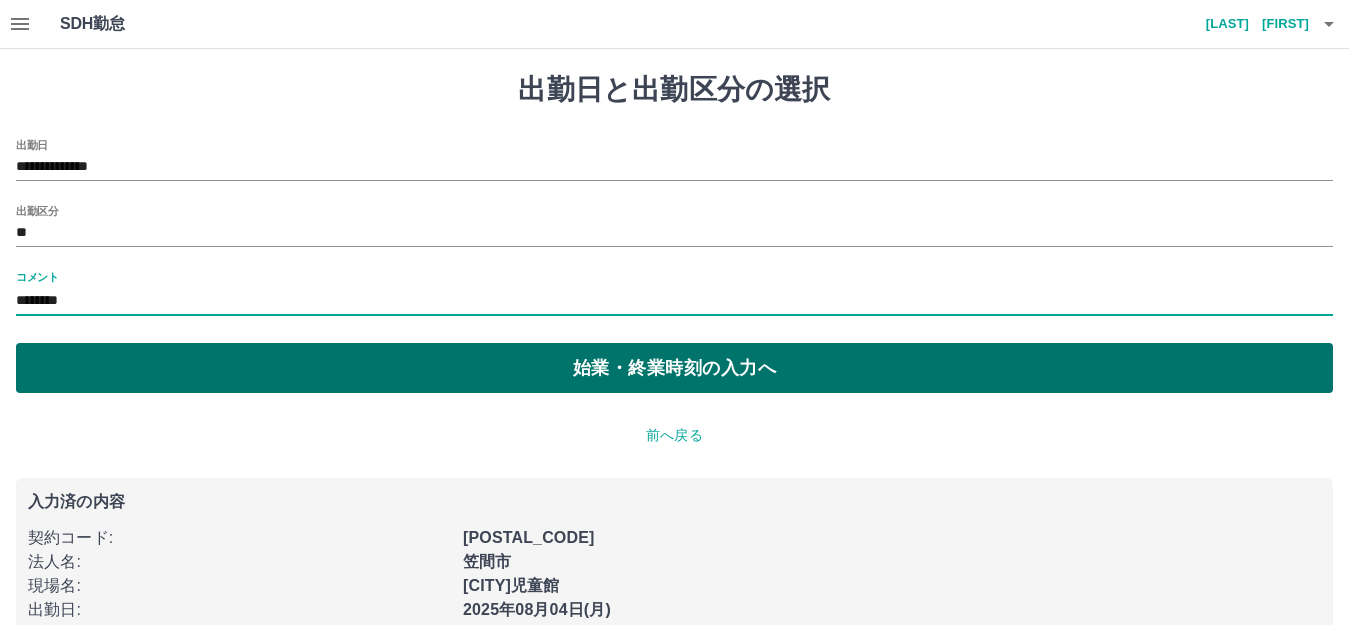 click on "始業・終業時刻の入力へ" at bounding box center [674, 368] 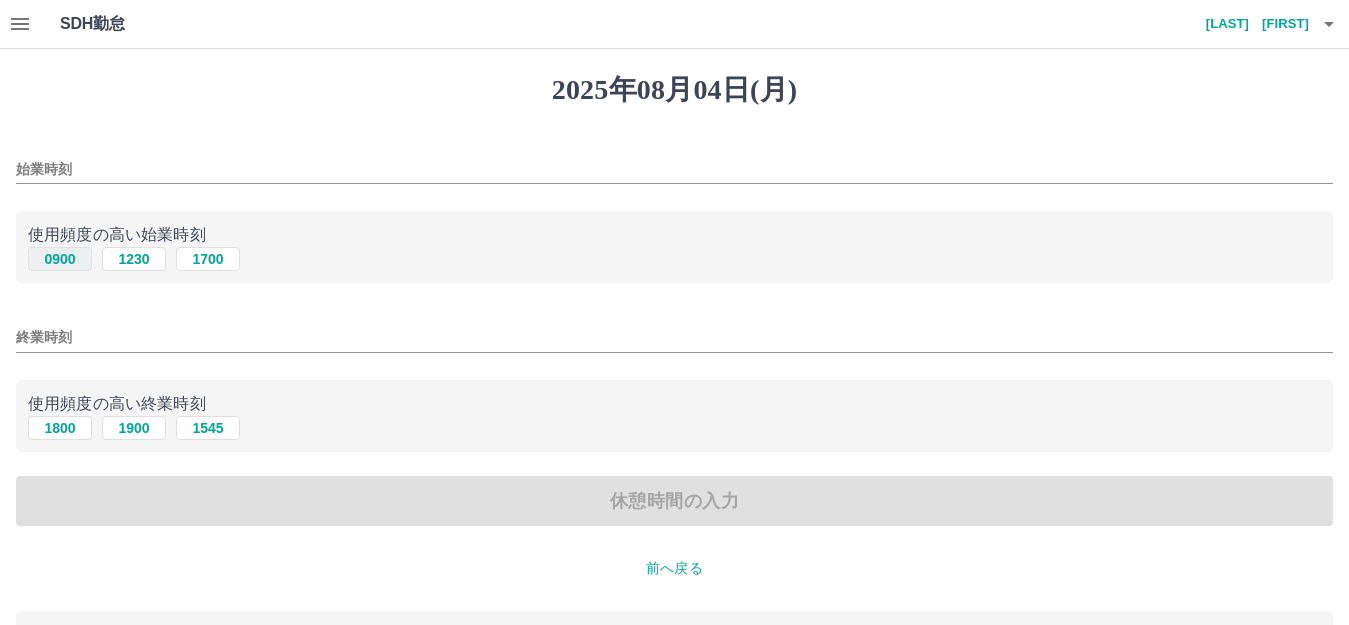 click on "0900" at bounding box center [60, 259] 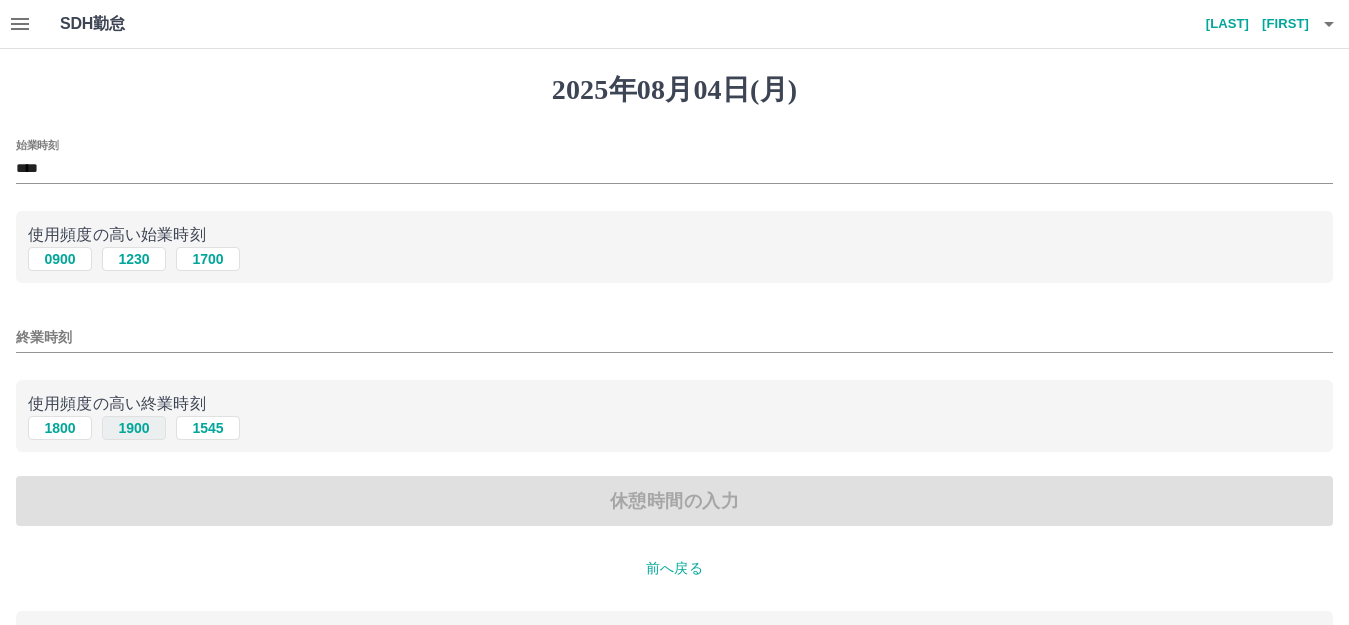 click on "1900" at bounding box center [134, 428] 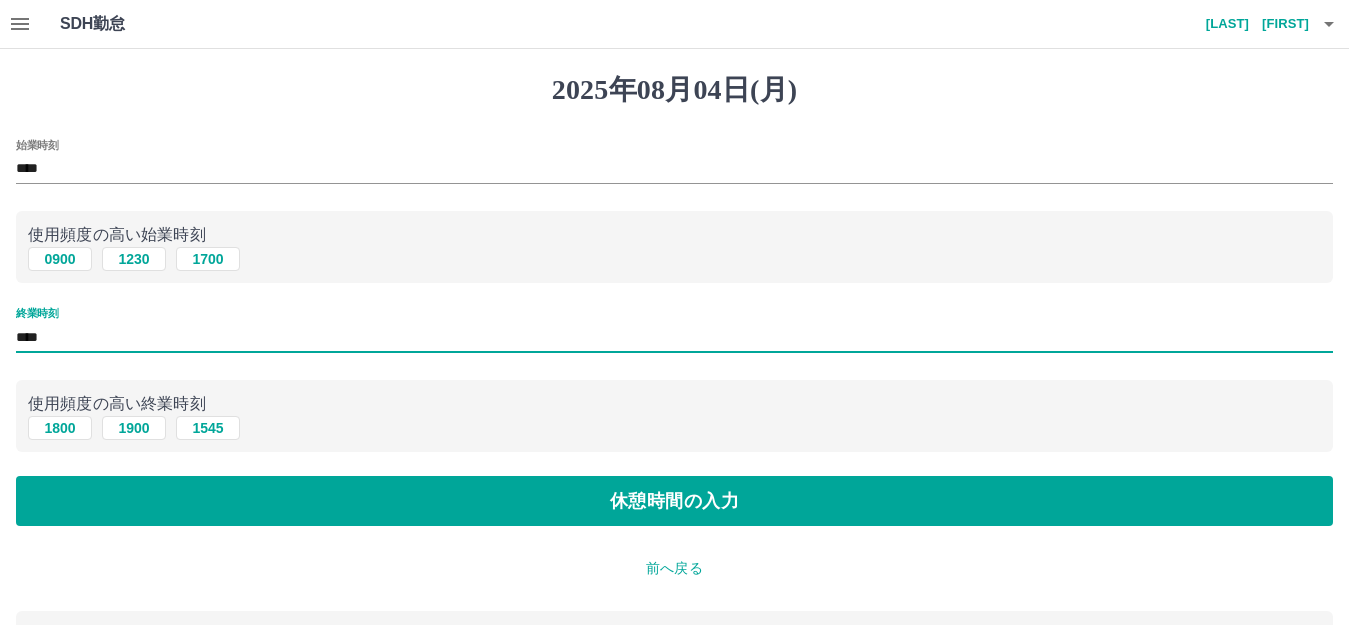 click on "****" at bounding box center [674, 337] 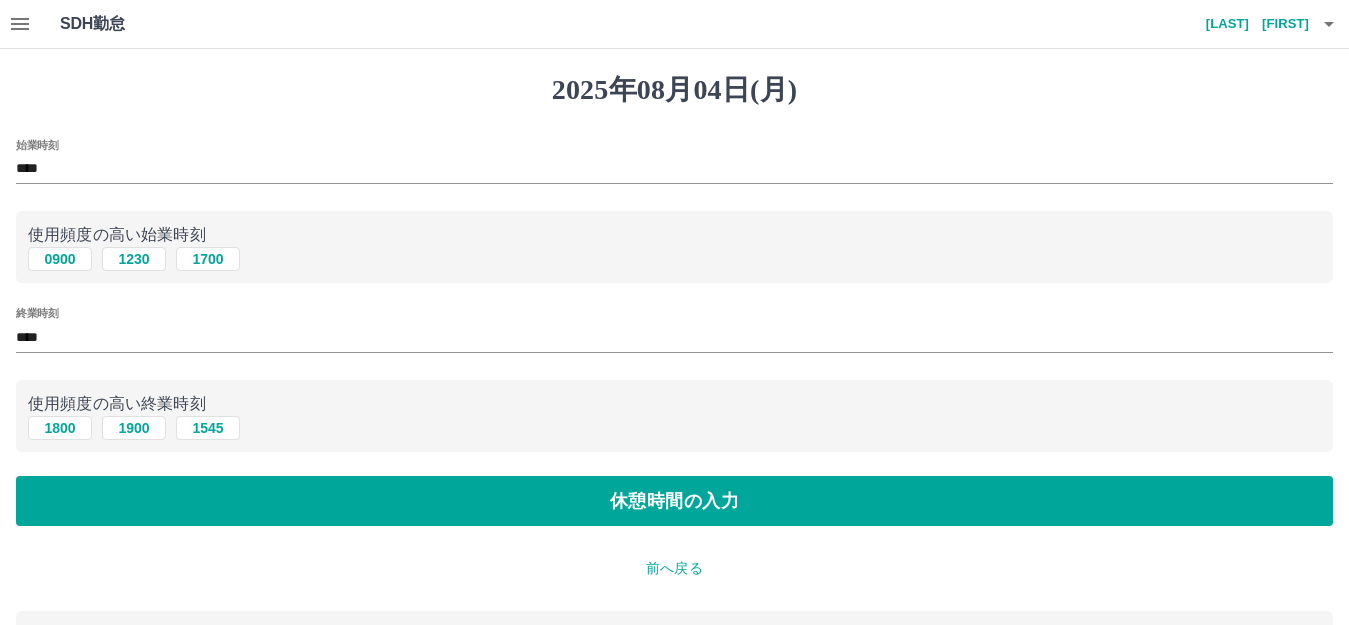 click on "[PHONE]" at bounding box center [674, 428] 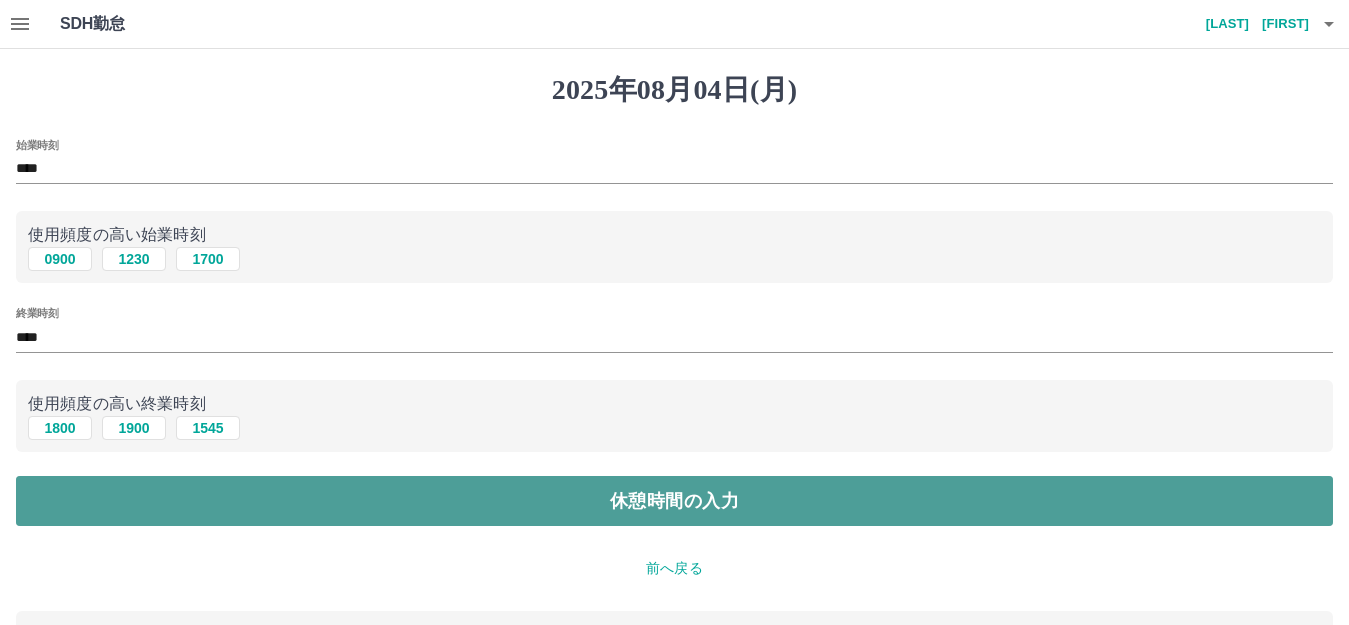click on "休憩時間の入力" at bounding box center (674, 501) 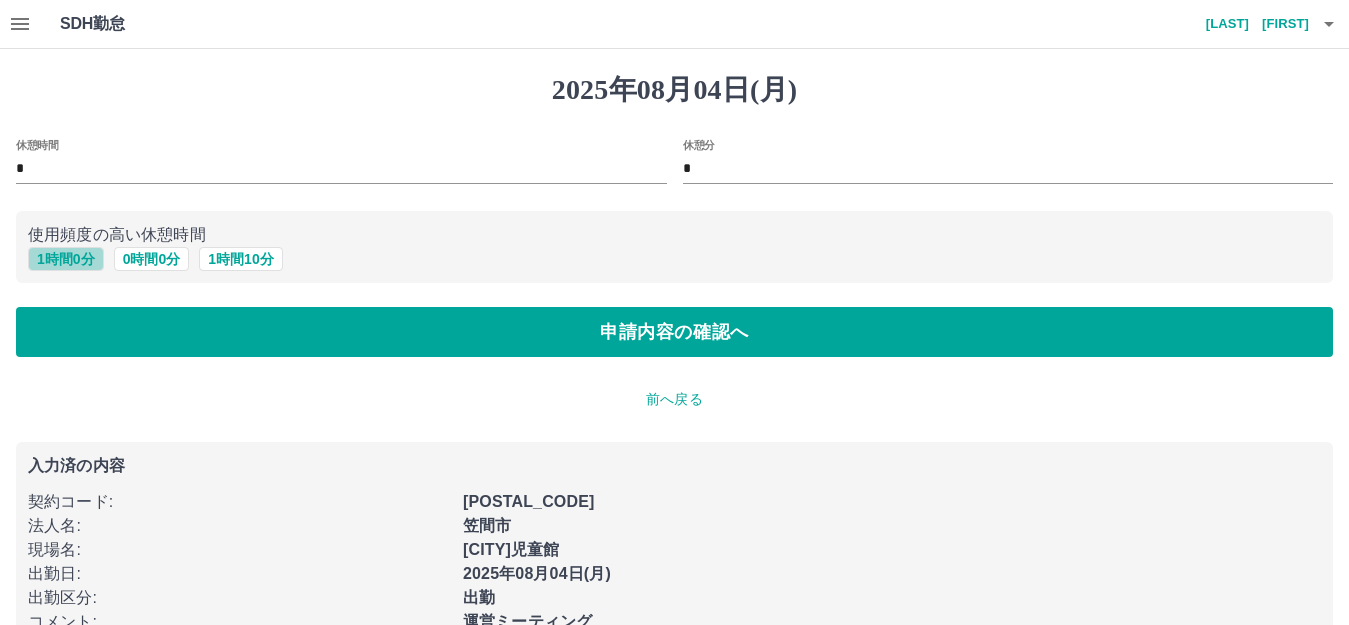 click on "1 時間 0 分" at bounding box center [66, 259] 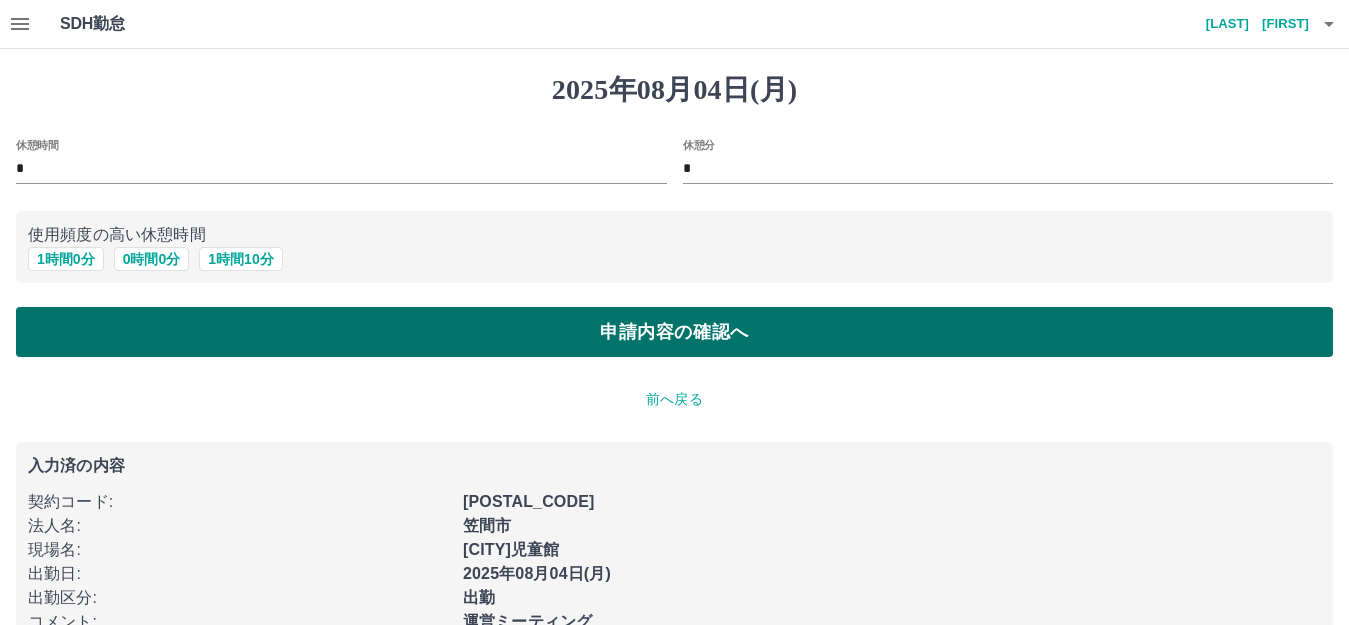 click on "申請内容の確認へ" at bounding box center (674, 332) 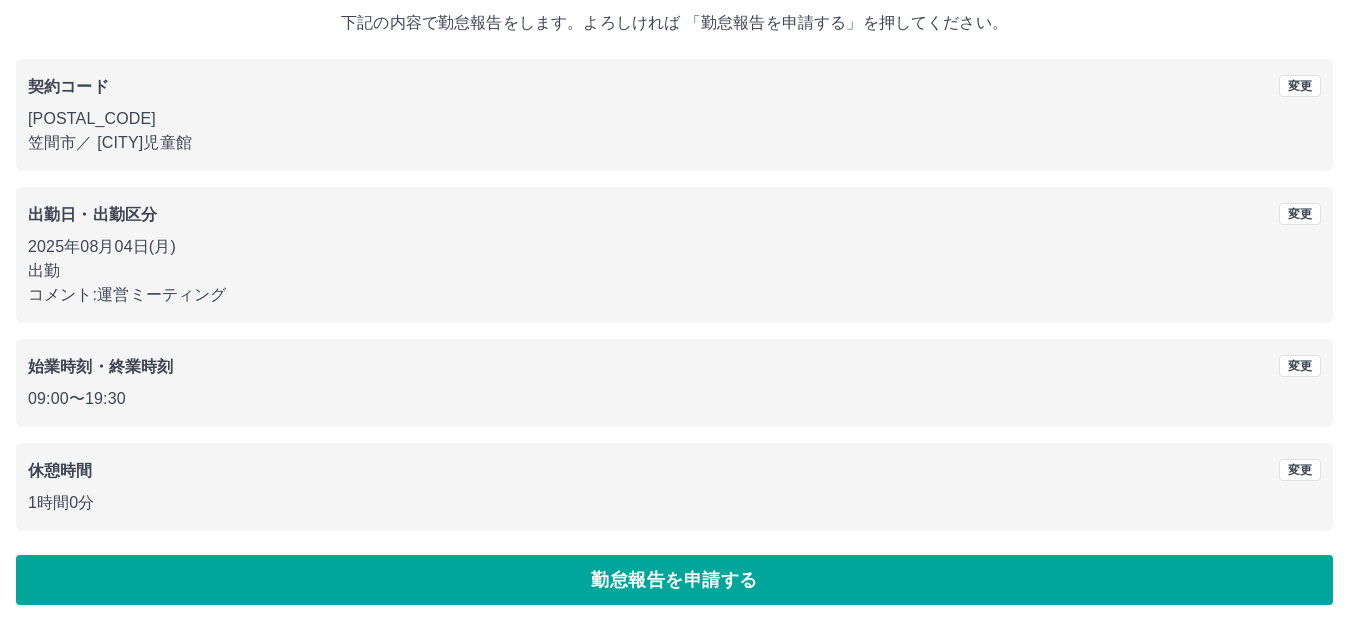 scroll, scrollTop: 124, scrollLeft: 0, axis: vertical 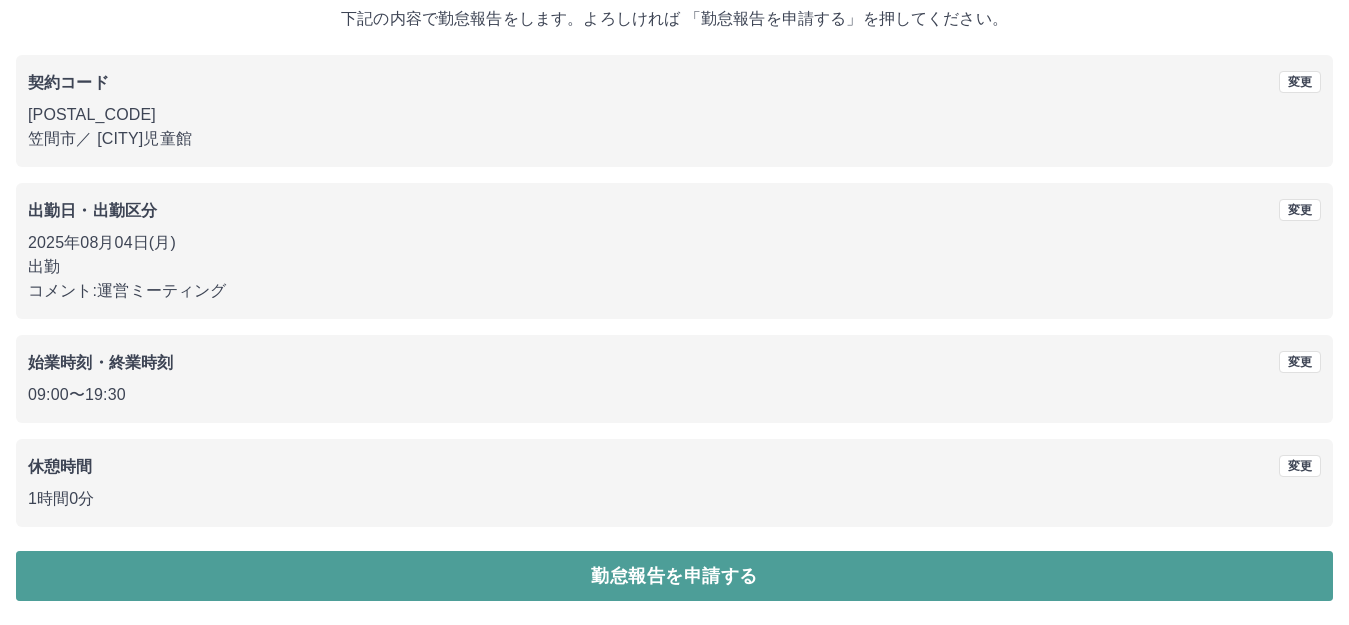click on "勤怠報告を申請する" at bounding box center [674, 576] 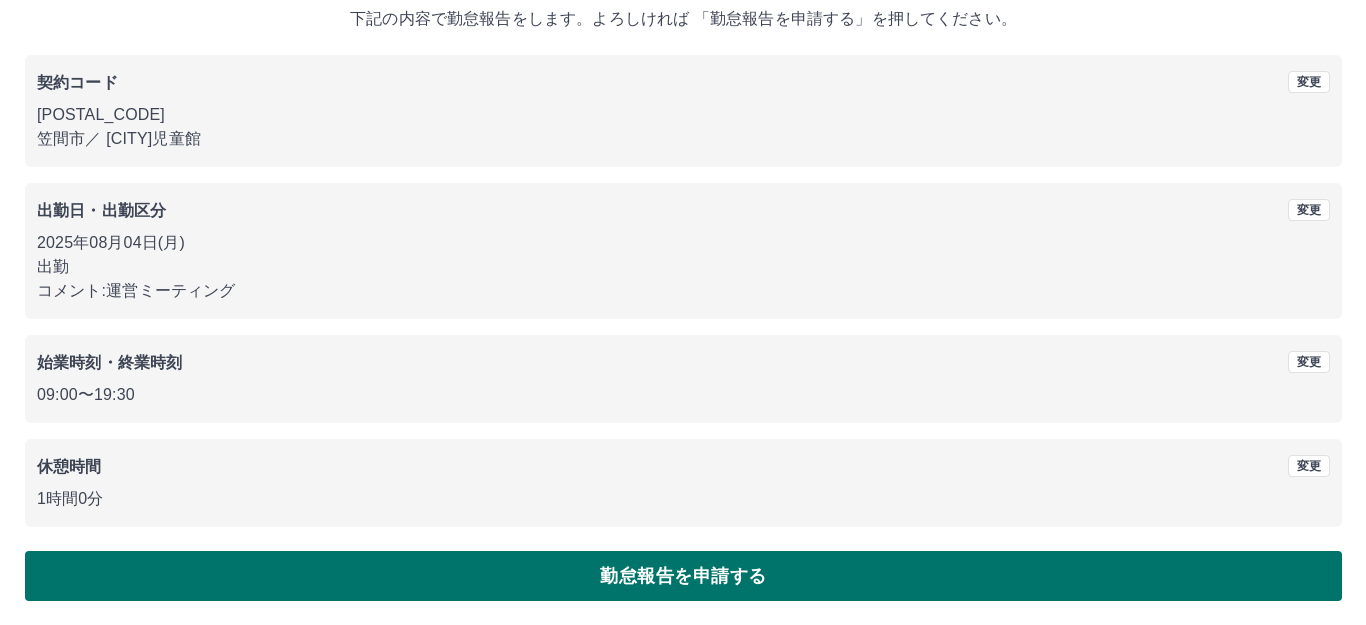 scroll, scrollTop: 0, scrollLeft: 0, axis: both 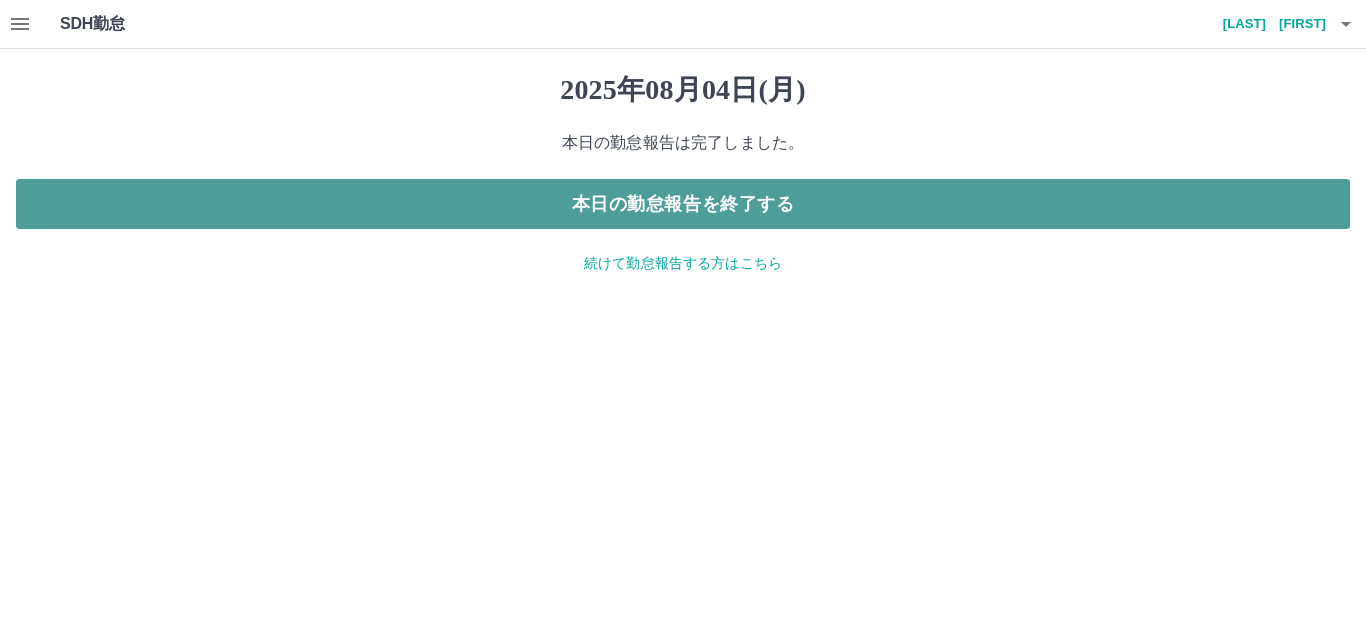 click on "本日の勤怠報告を終了する" at bounding box center [683, 204] 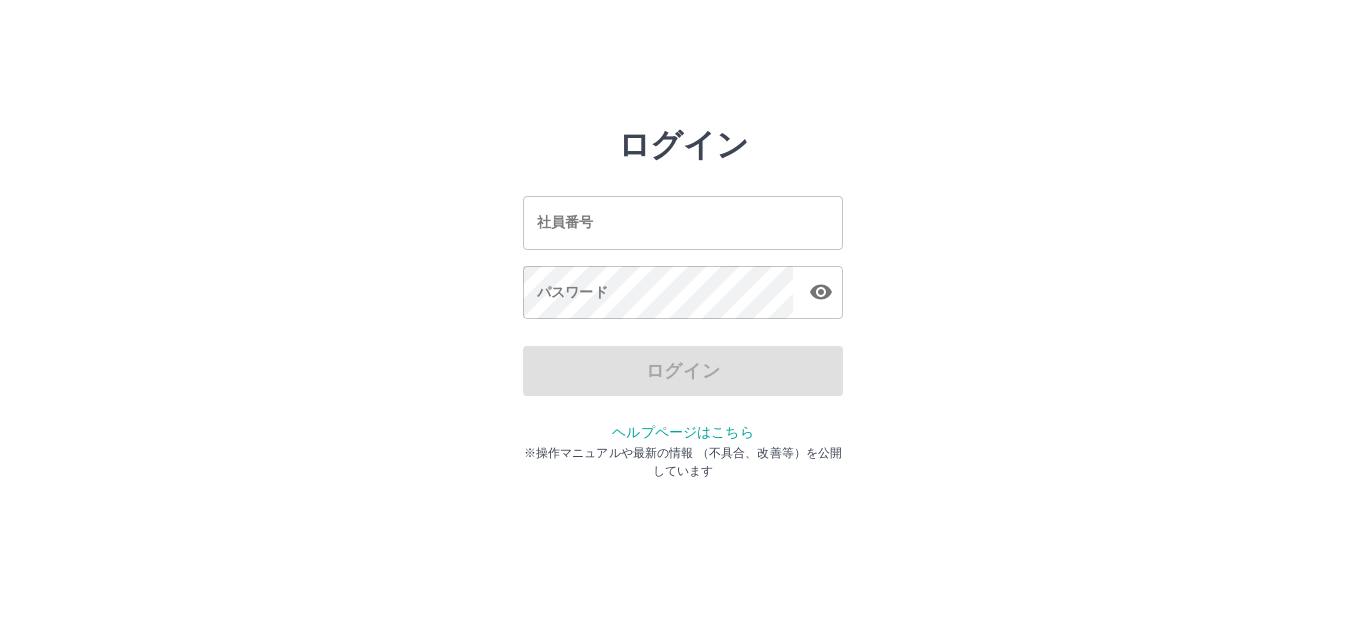 scroll, scrollTop: 0, scrollLeft: 0, axis: both 